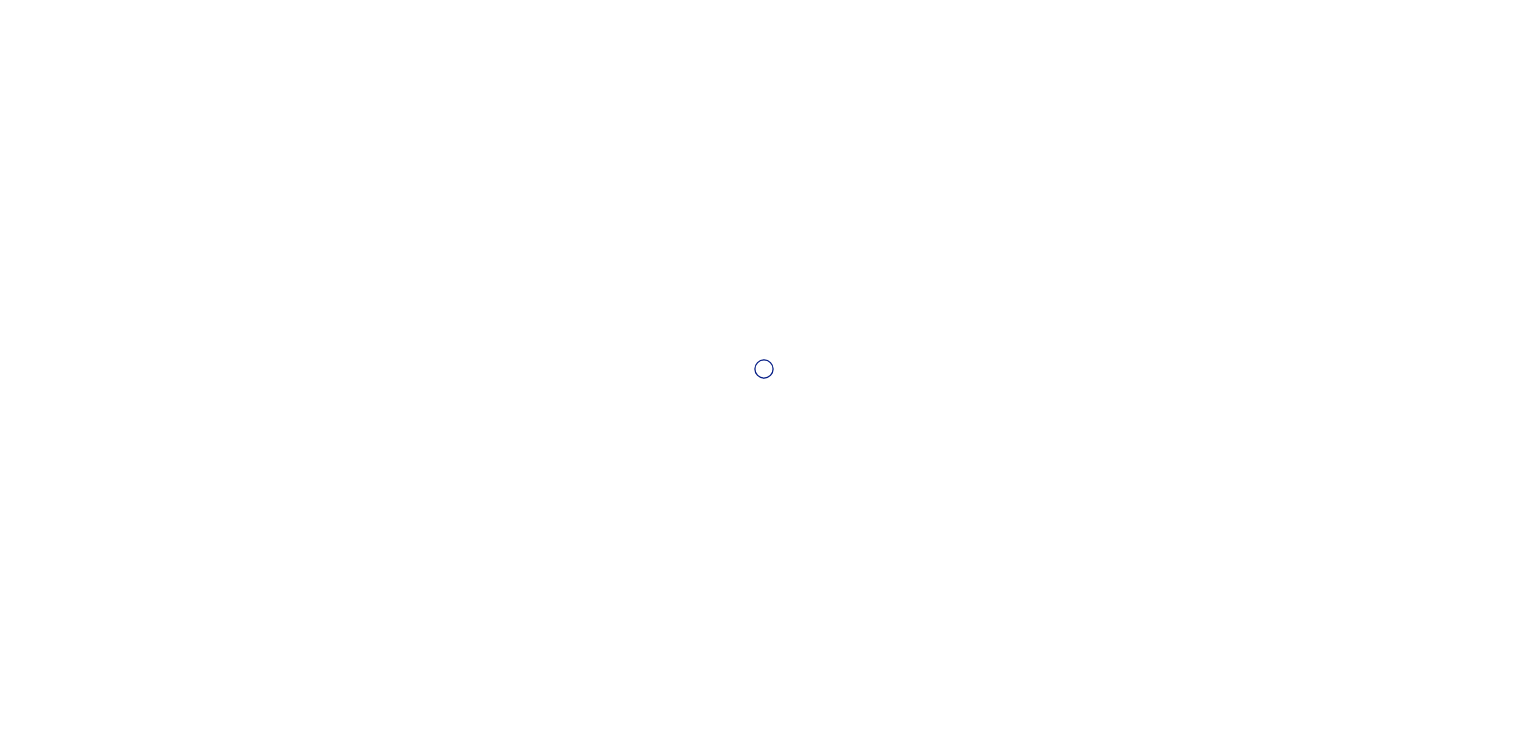 scroll, scrollTop: 0, scrollLeft: 0, axis: both 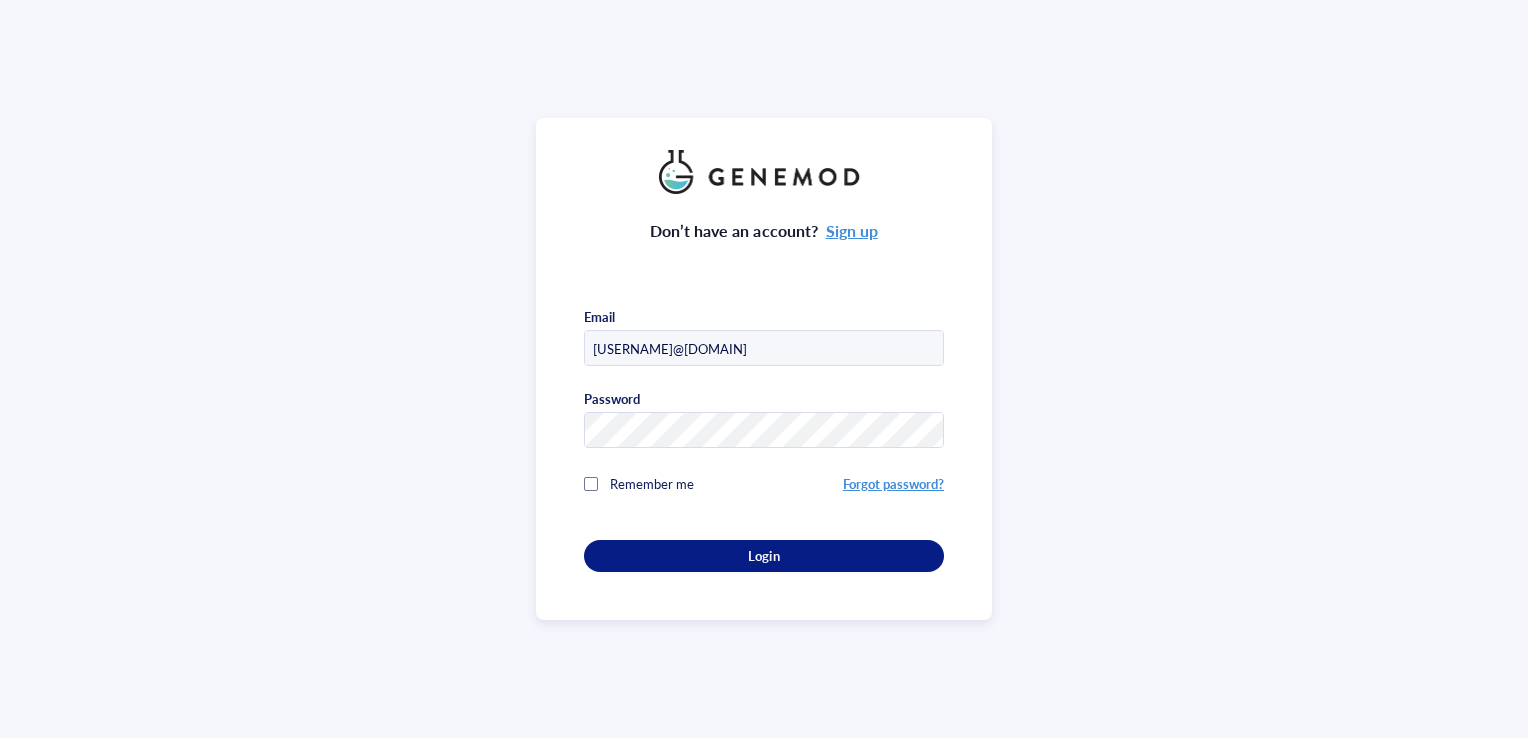 click at bounding box center (591, 484) 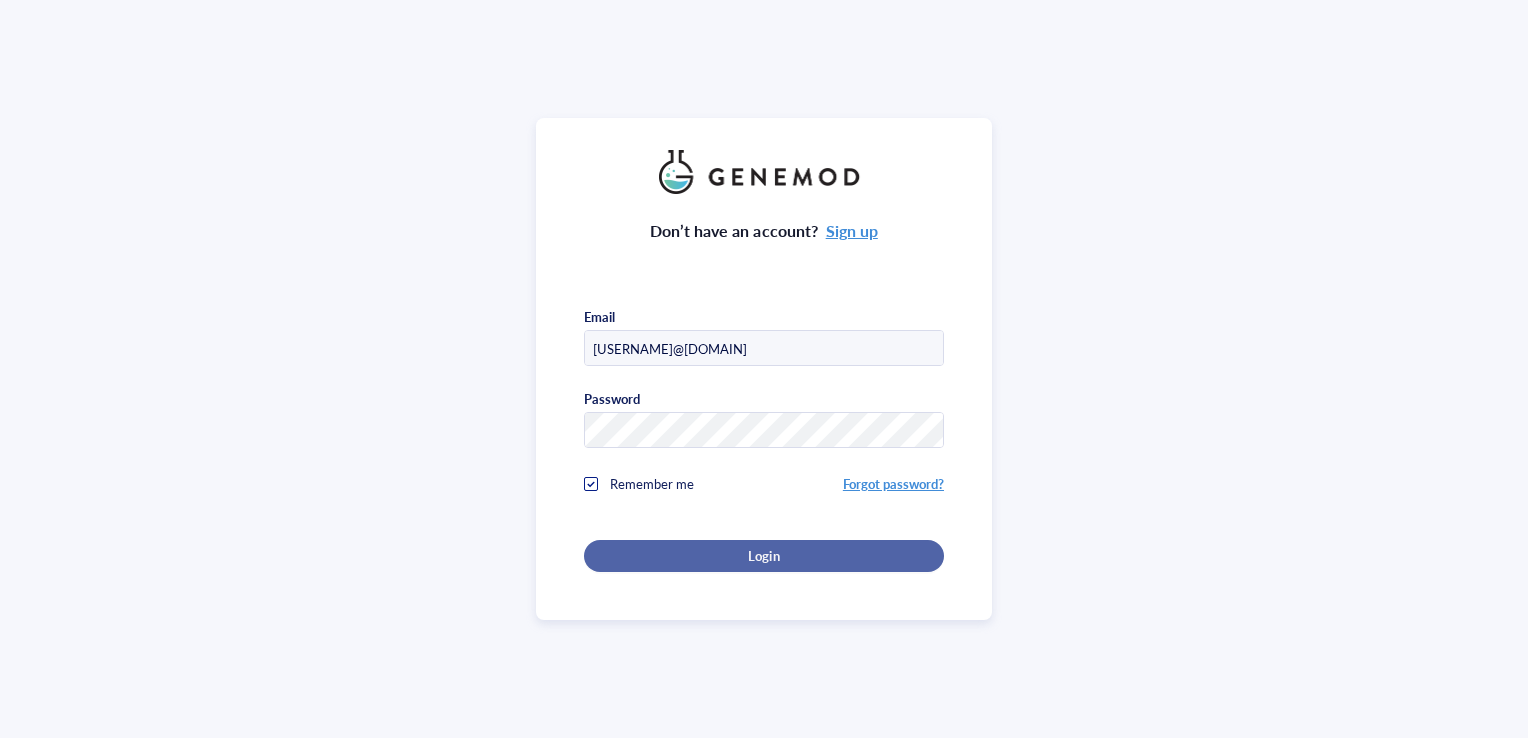 click on "Login" at bounding box center (764, 556) 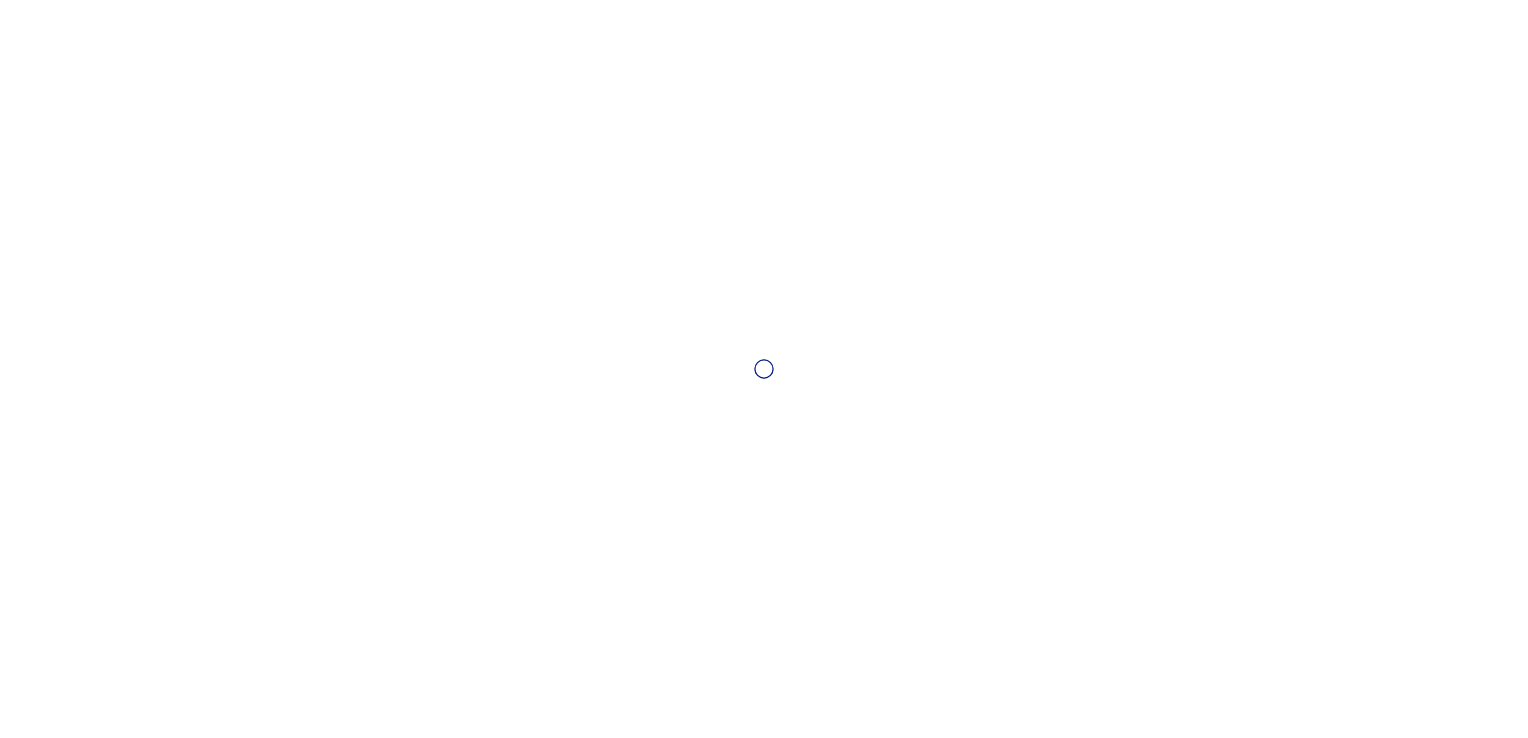 scroll, scrollTop: 0, scrollLeft: 0, axis: both 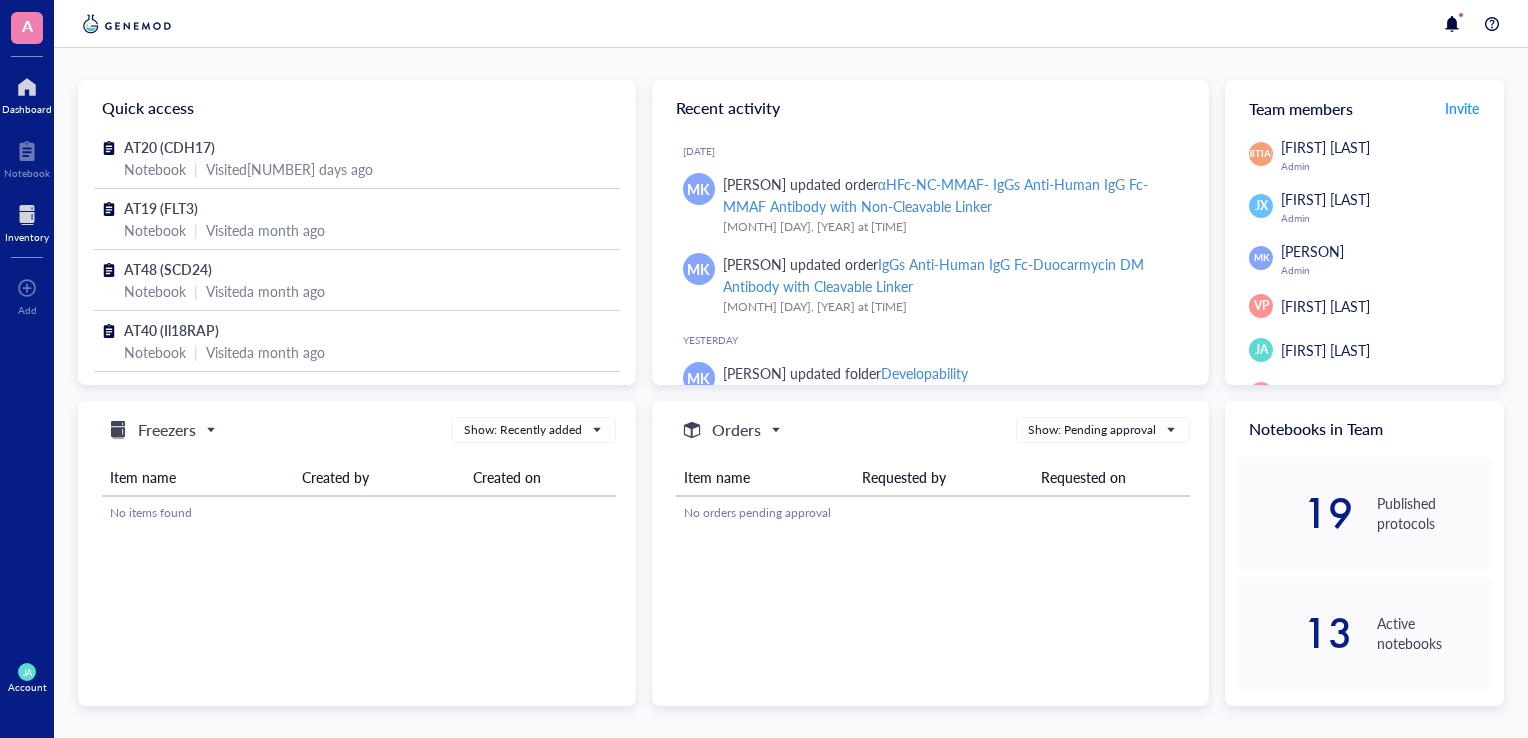 click at bounding box center [27, 215] 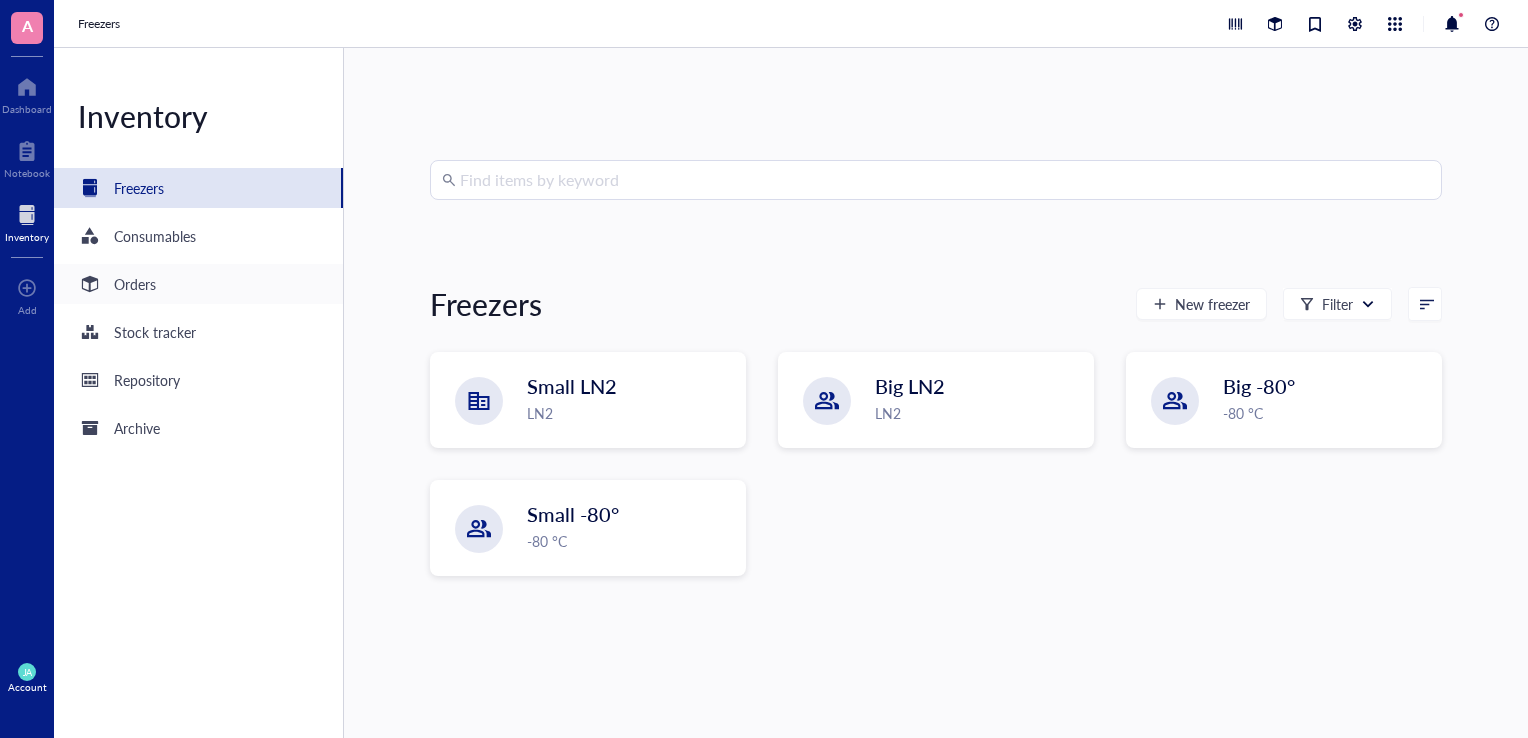 click on "Orders" at bounding box center (198, 284) 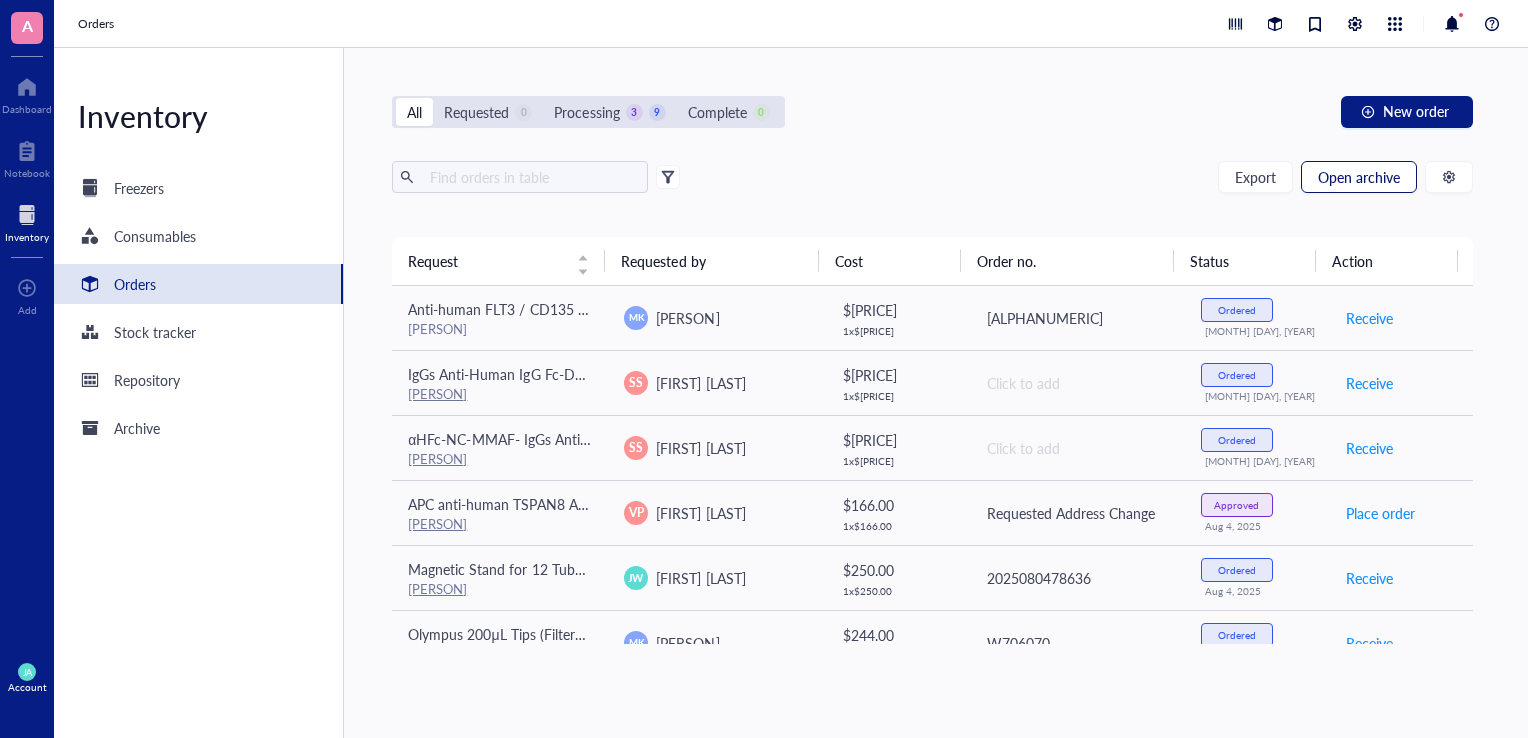 click on "Open archive" at bounding box center [1359, 177] 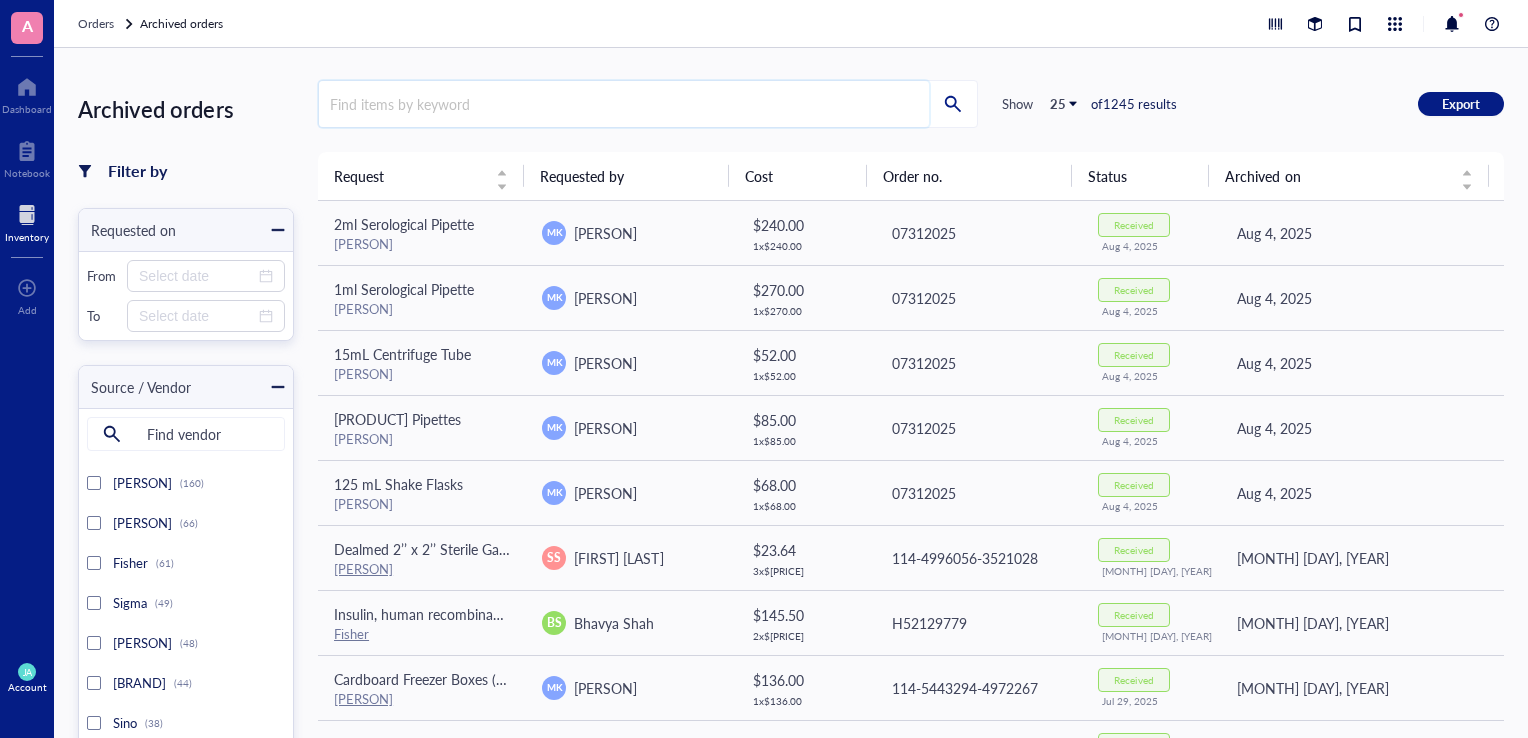 click at bounding box center (624, 104) 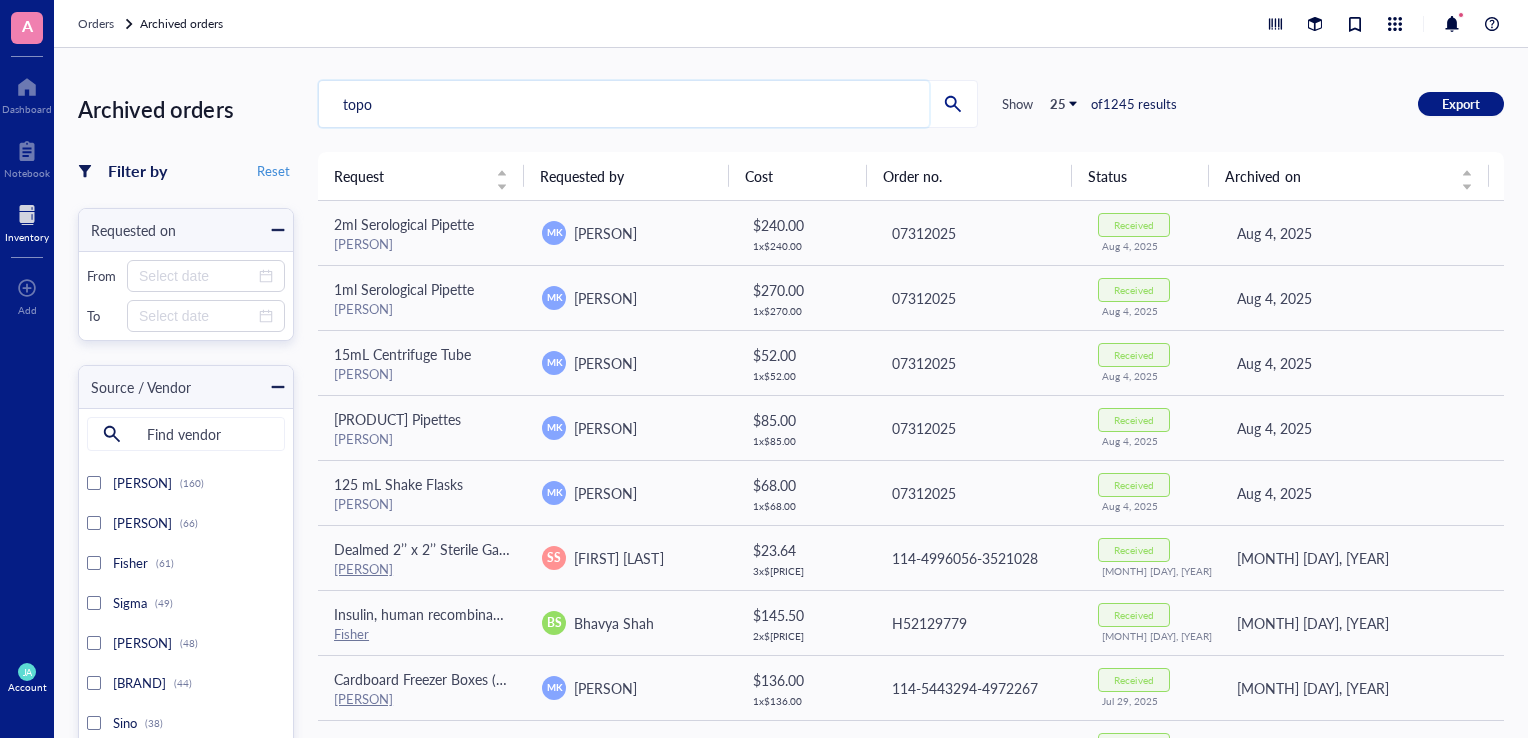 type on "topo" 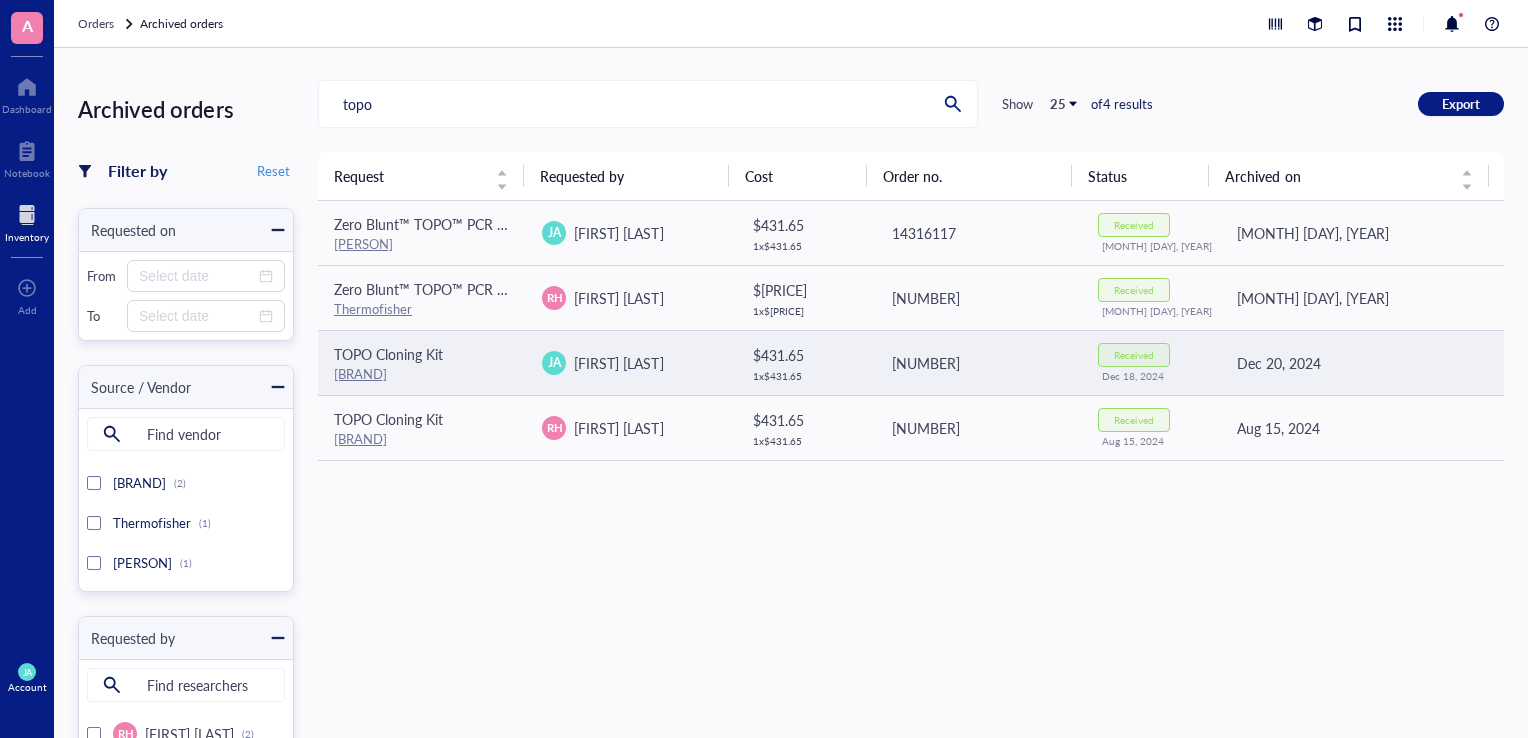 click on "TOPO Cloning Kit" at bounding box center (388, 354) 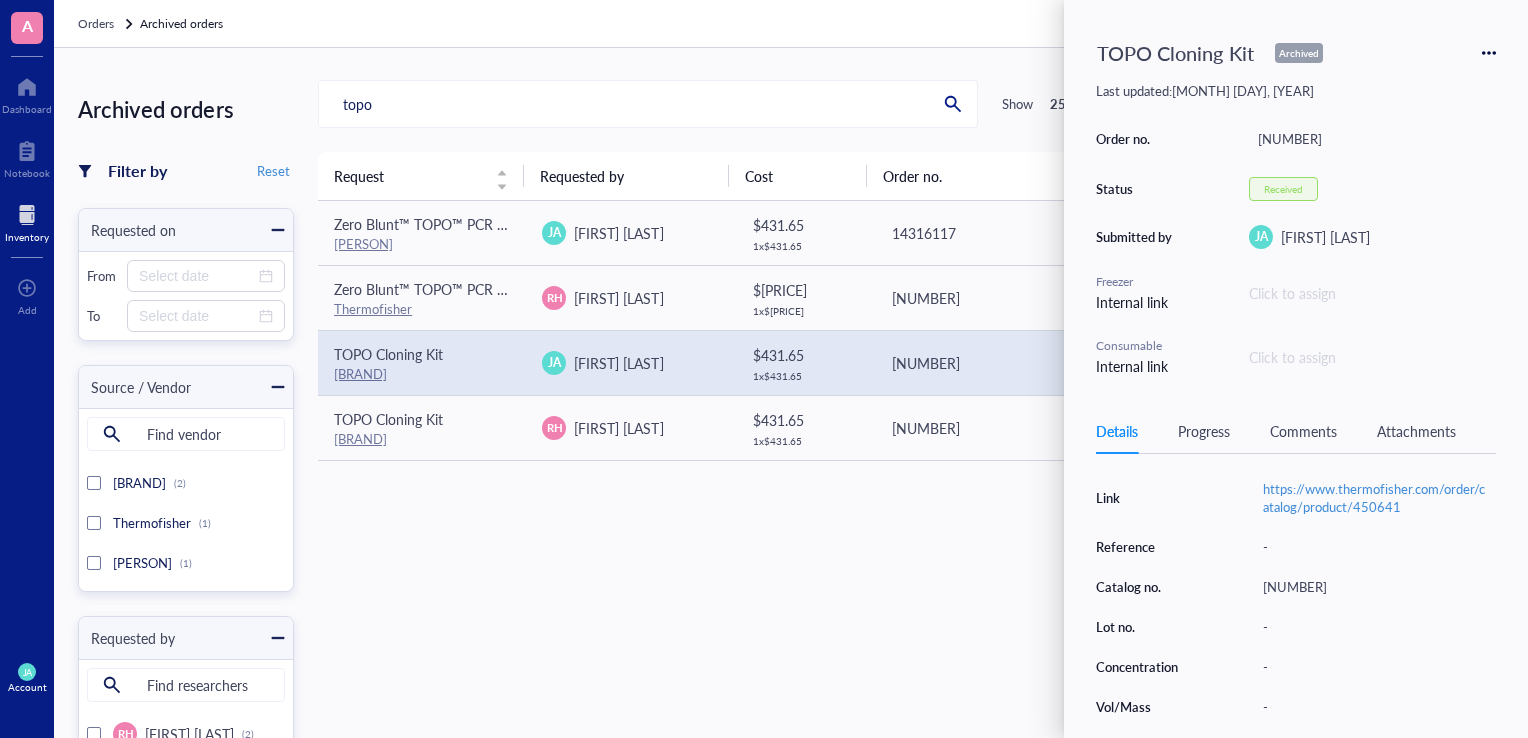 scroll, scrollTop: 275, scrollLeft: 0, axis: vertical 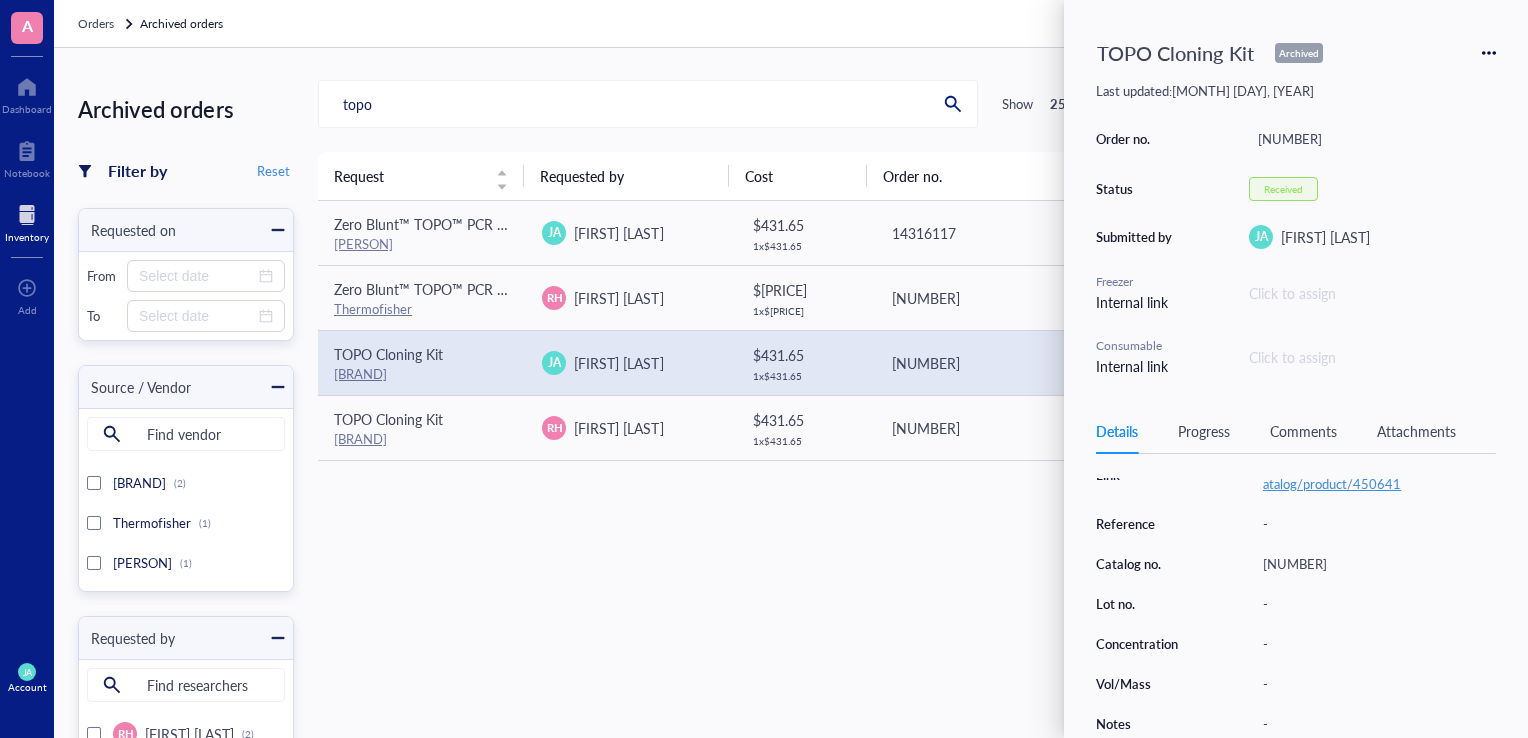 click on "https://www.thermofisher.com/order/catalog/product/450641" at bounding box center [1374, 474] 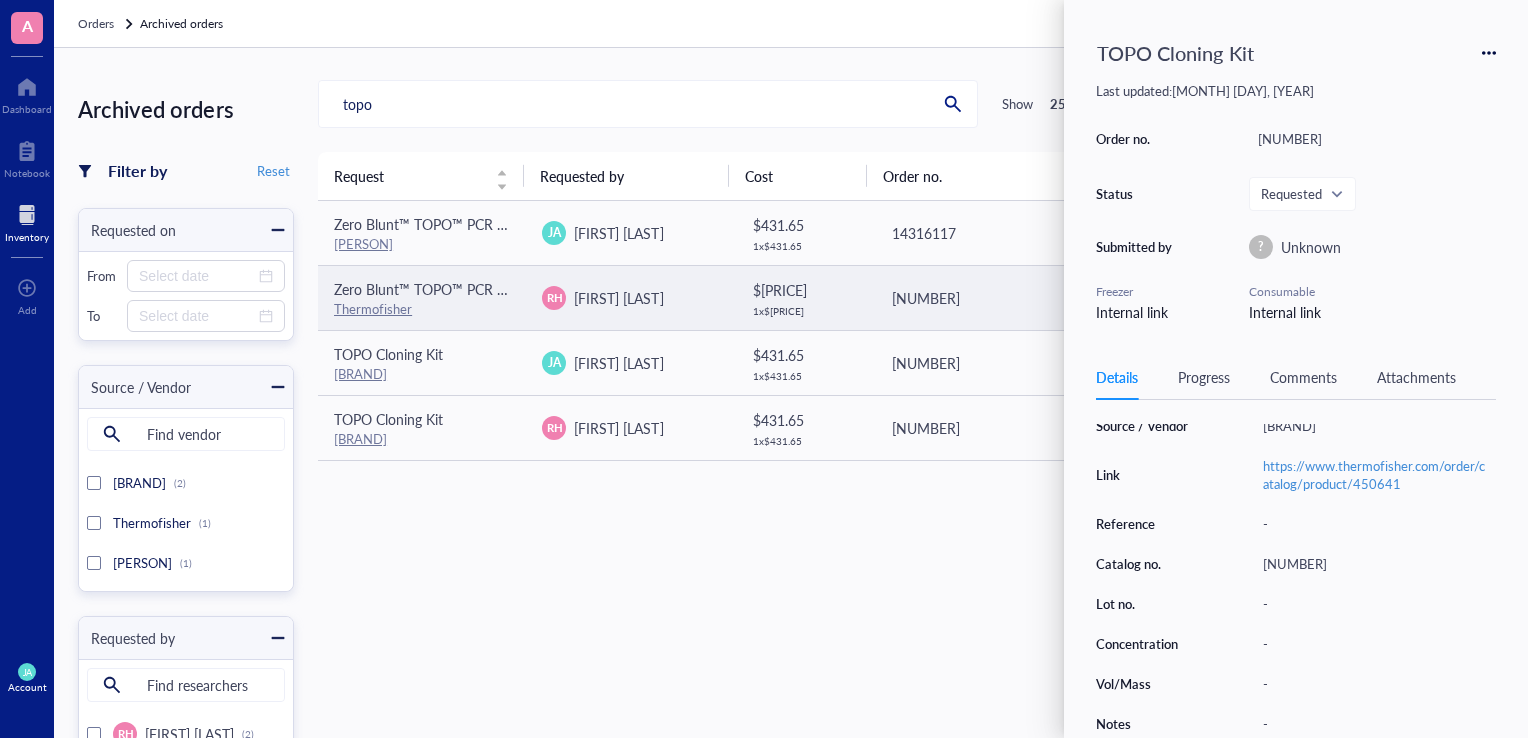 scroll, scrollTop: 0, scrollLeft: 0, axis: both 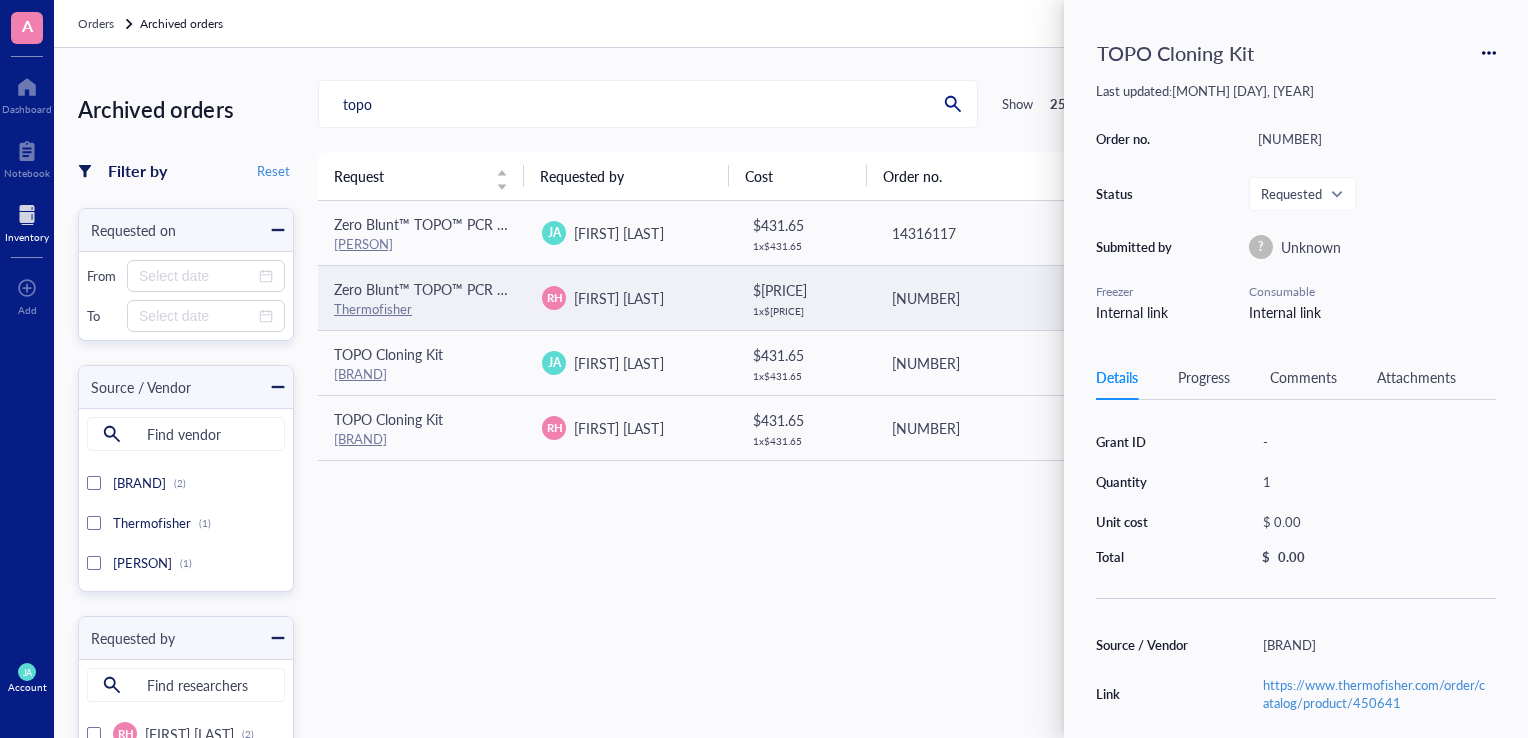 click on "Zero Blunt™ TOPO™ PCR Cloning Kit, without competent cells" at bounding box center (527, 289) 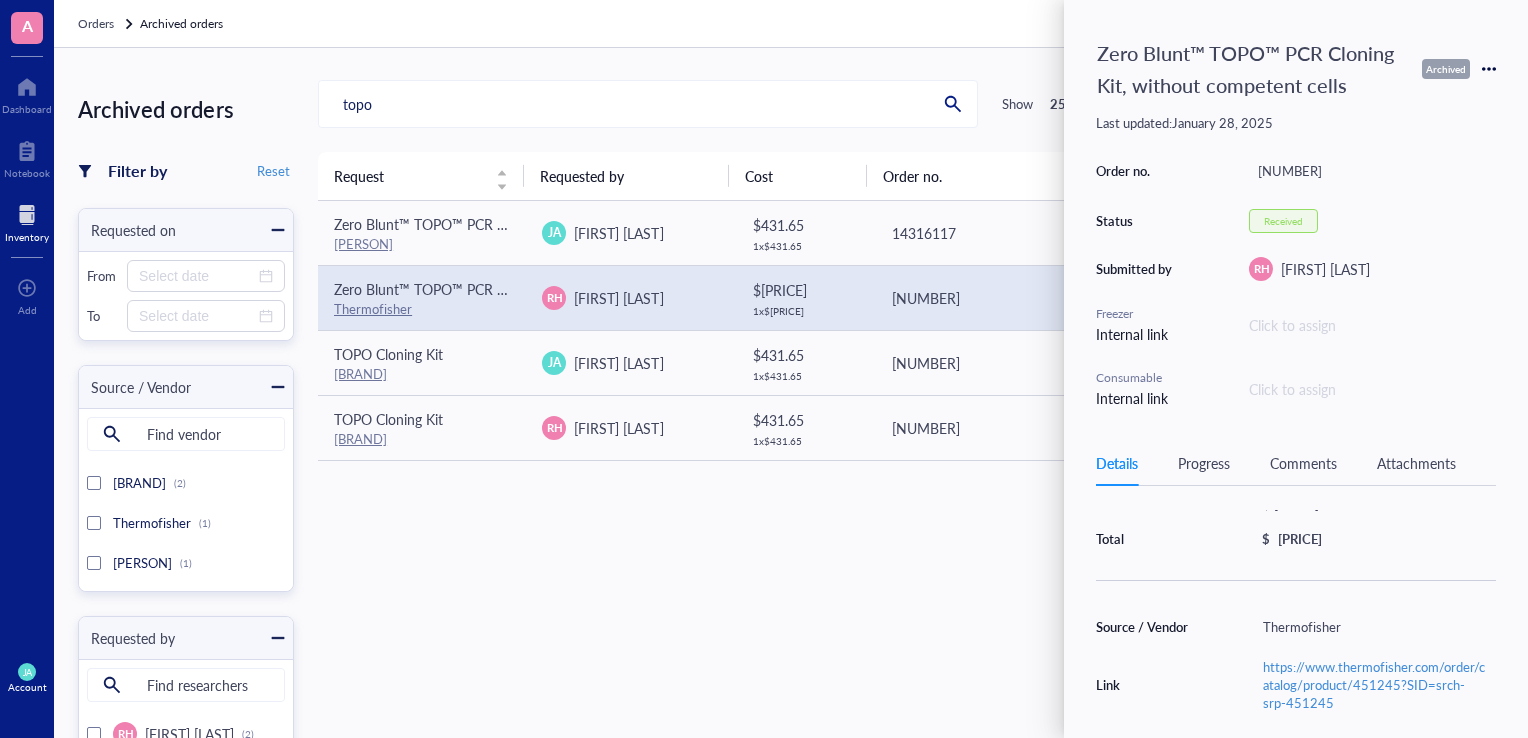 scroll, scrollTop: 106, scrollLeft: 0, axis: vertical 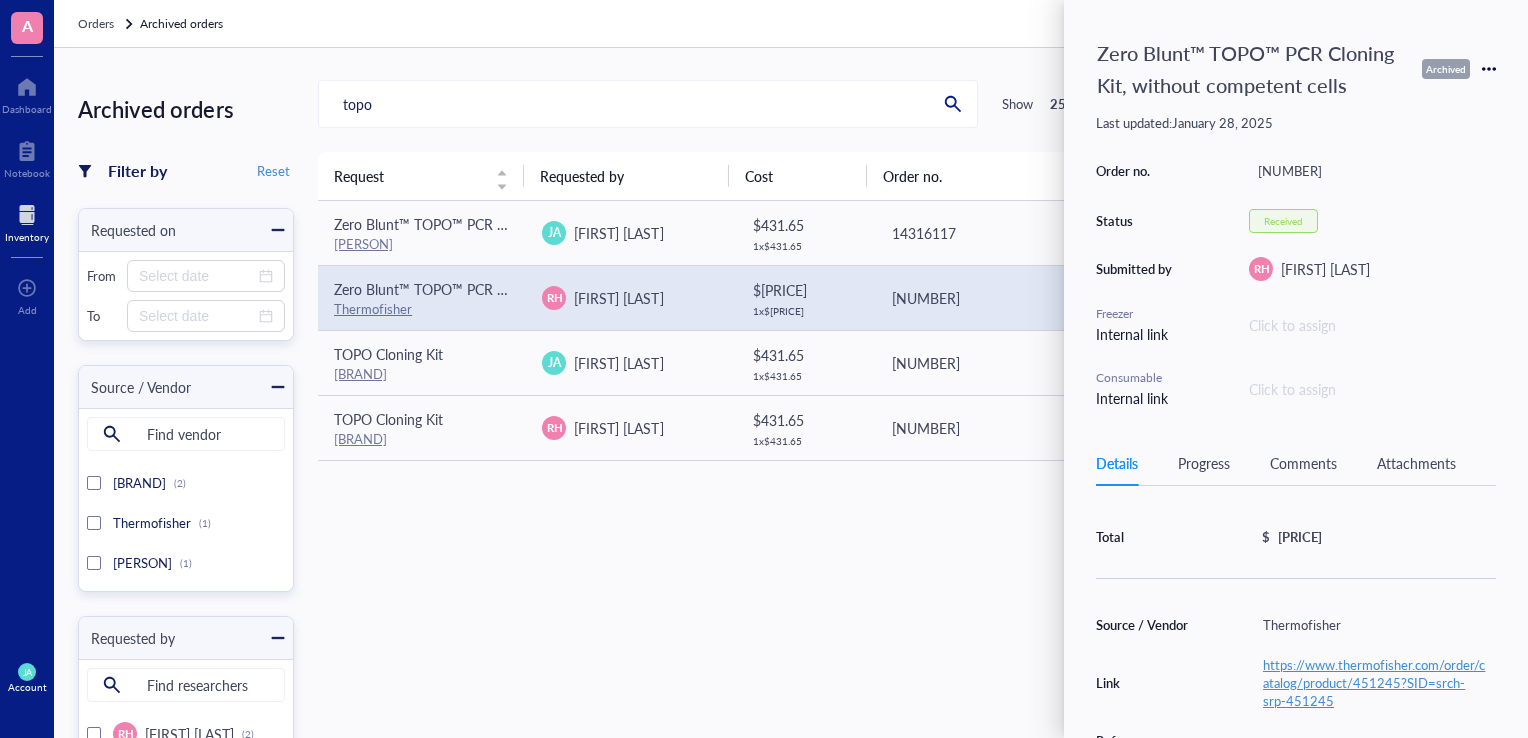 click on "https://www.thermofisher.com/order/catalog/product/451245?SID=srch-srp-451245" at bounding box center [1374, 682] 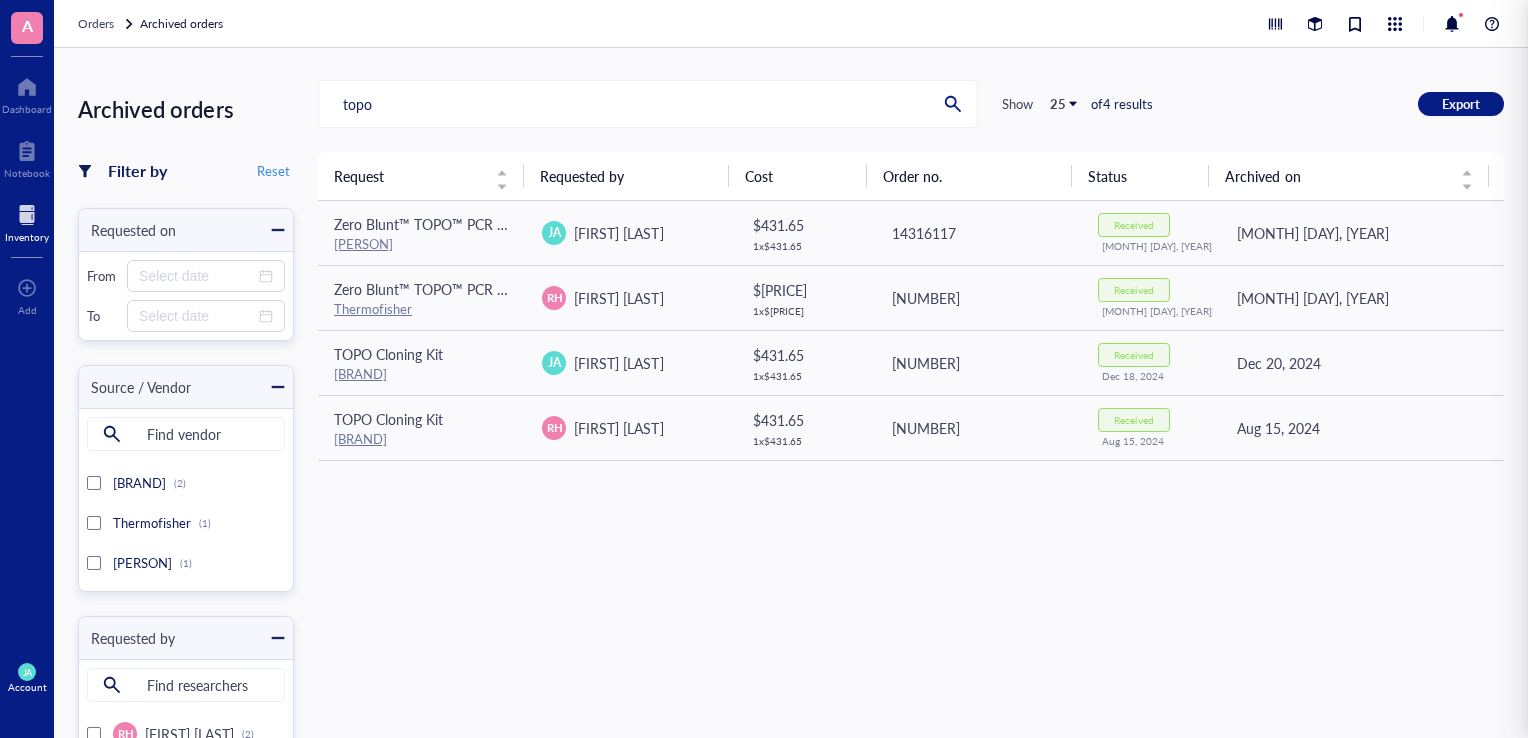 click on "Zero Blunt™ TOPO™ PCR Cloning Kit, without competent cells [PERSON] [PERSON] $ [PRICE] [NUMBER] x $ [PRICE] [NUMBER] [NUMBER] Received [MONTH] [DAY], [YEAR] [MONTH] [DAY], [YEAR]
Zero Blunt™ TOPO™ PCR Cloning Kit, without competent cells [PERSON] [PERSON] $ [PRICE] [NUMBER] x $ [PRICE] [NUMBER] [NUMBER] Received [MONTH] [DAY], [YEAR] [MONTH] [DAY], [YEAR]
TOPO Cloning Kit [PERSON] [PERSON] $ [PRICE] [NUMBER] x $ [PRICE] [NUMBER] [NUMBER] Received [MONTH] [DAY], [YEAR] [MONTH] [DAY], [YEAR]
TOPO Cloning Kit [PERSON] [PERSON] $ [PRICE] [NUMBER] x $ [PRICE] [NUMBER] [NUMBER] Received [MONTH] [DAY], [YEAR] [MONTH] [DAY], [YEAR]" at bounding box center [911, 700] 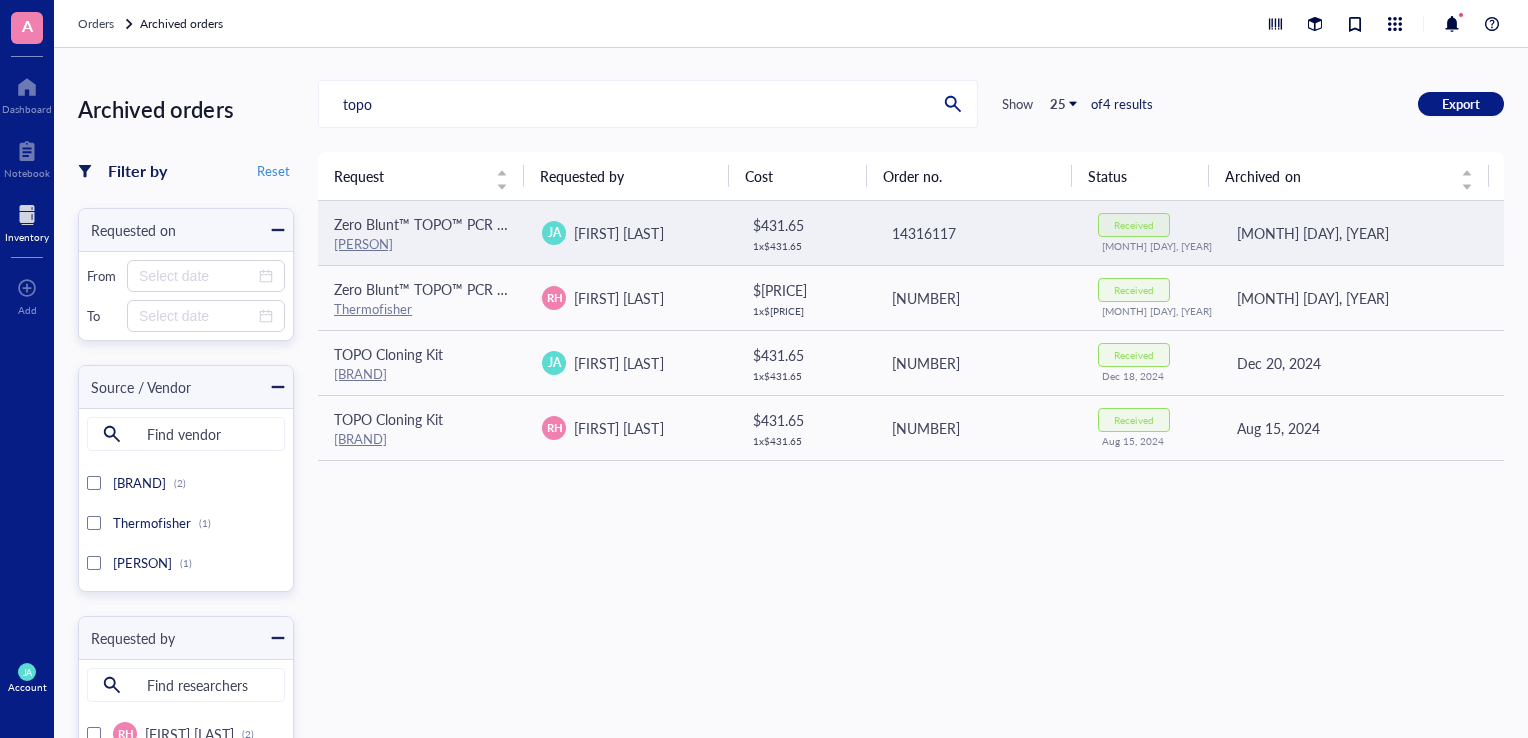 click on "$ [PRICE]" at bounding box center [805, 225] 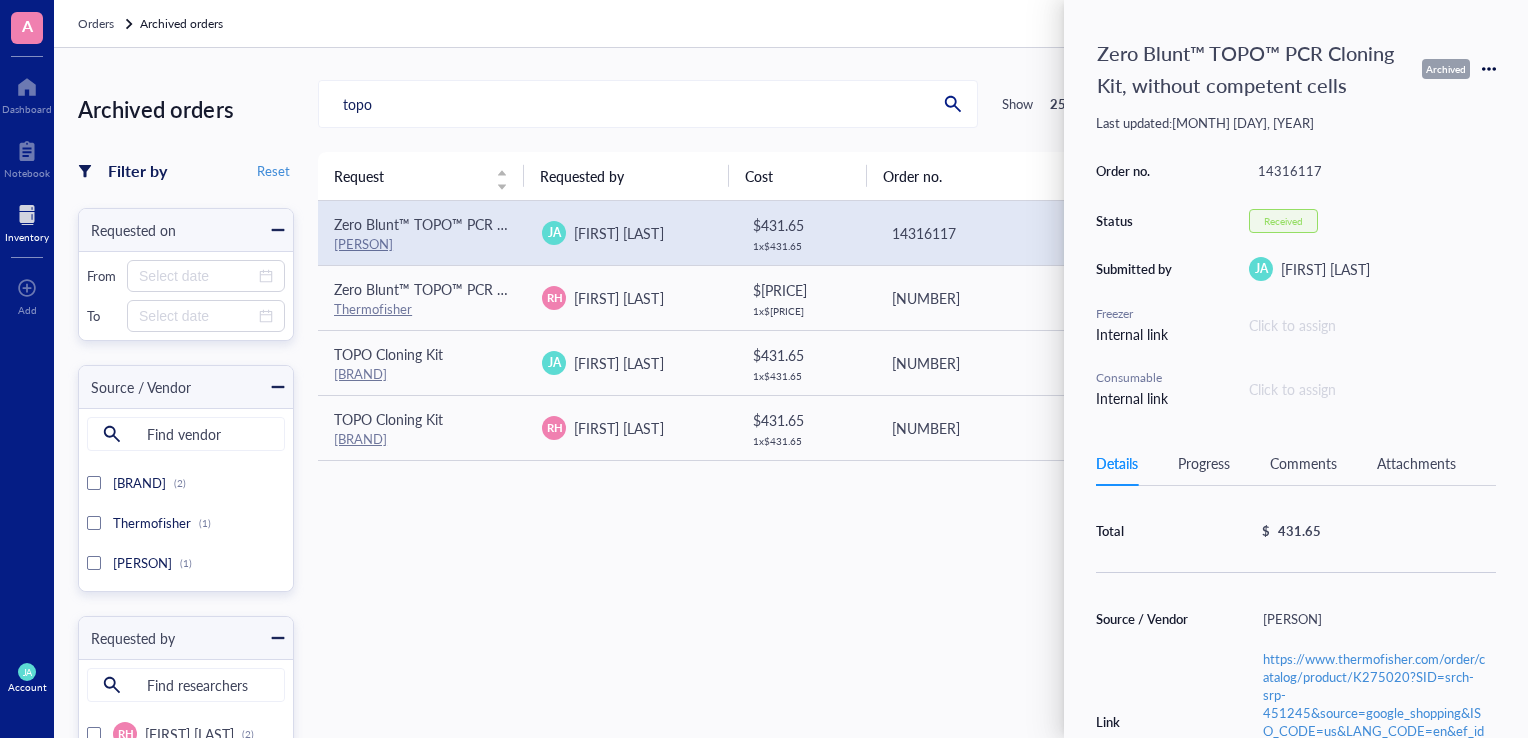 scroll, scrollTop: 114, scrollLeft: 0, axis: vertical 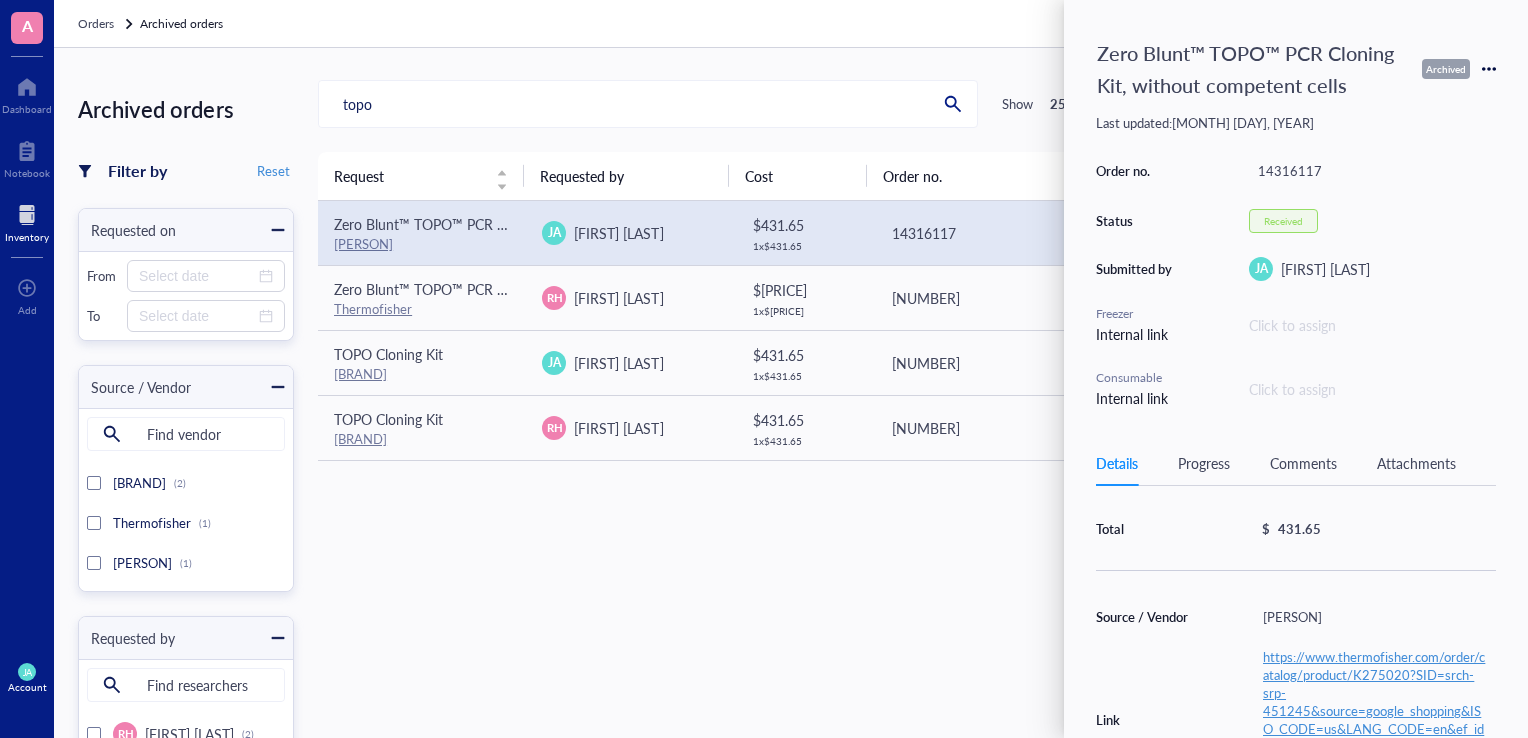 click on "https://www.thermofisher.com/order/catalog/product/K275020?SID=srch-srp-451245&source=google_shopping&ISO_CODE=us&LANG_CODE=en&ef_id=EAIaIQobChMI6vKNs4XPjgMVlZzuAR1P7C39EAQYASABEgJ8Y_D_BwE:G:s&s_kwcid=AL!3652!3!718767518" at bounding box center (1374, 719) 